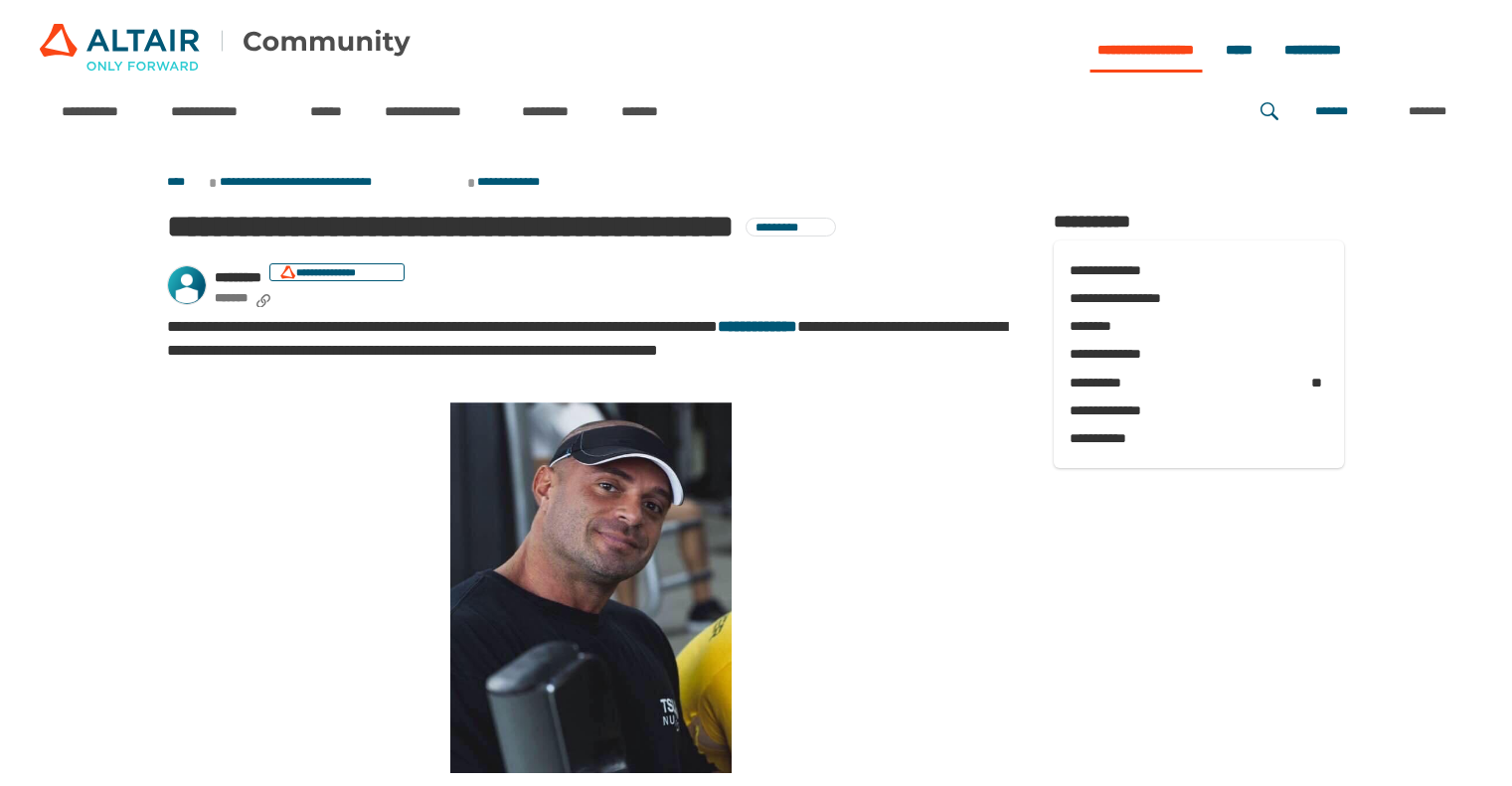 scroll, scrollTop: 0, scrollLeft: 0, axis: both 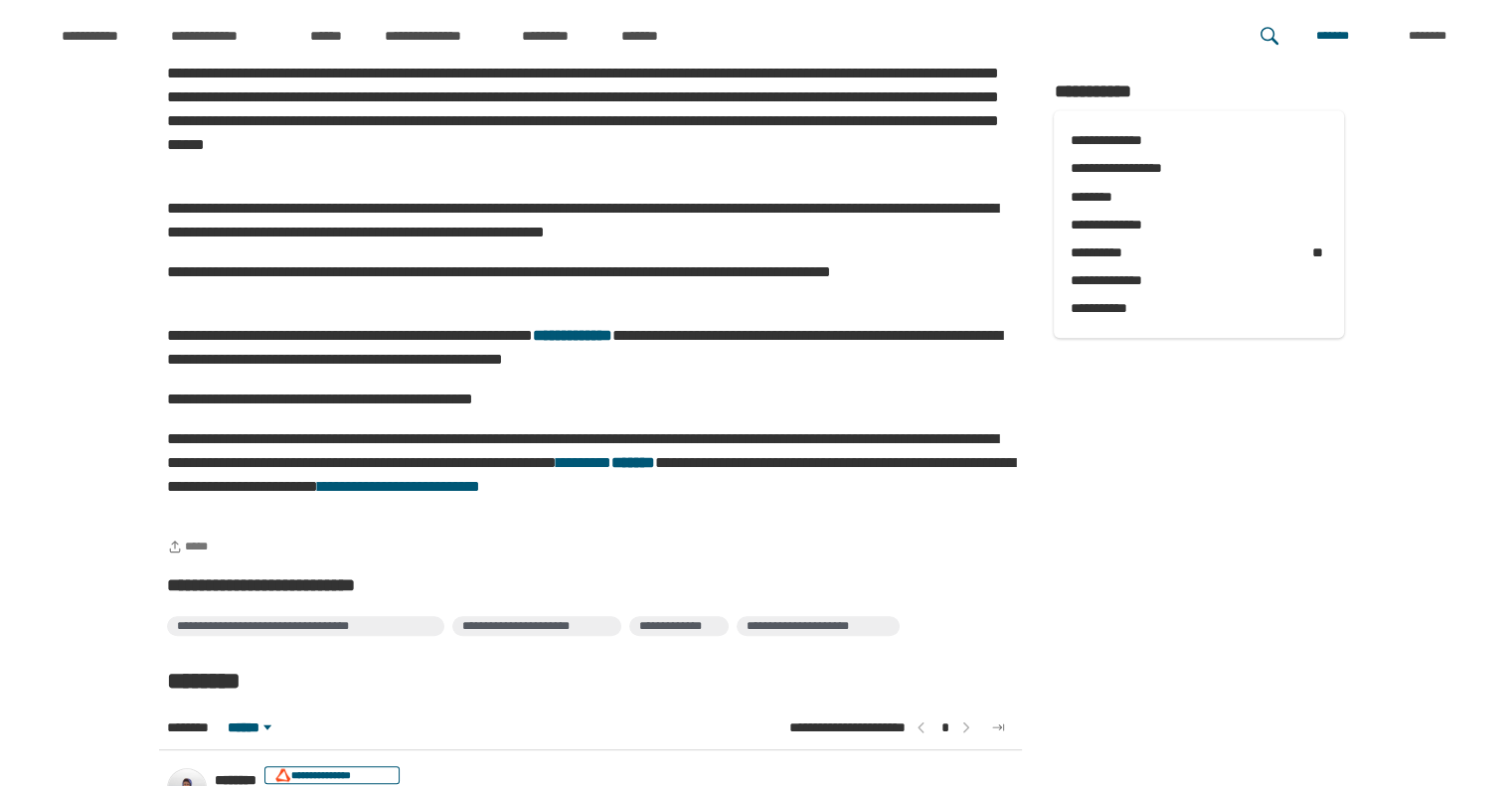 click on "**********" at bounding box center [756, -28] 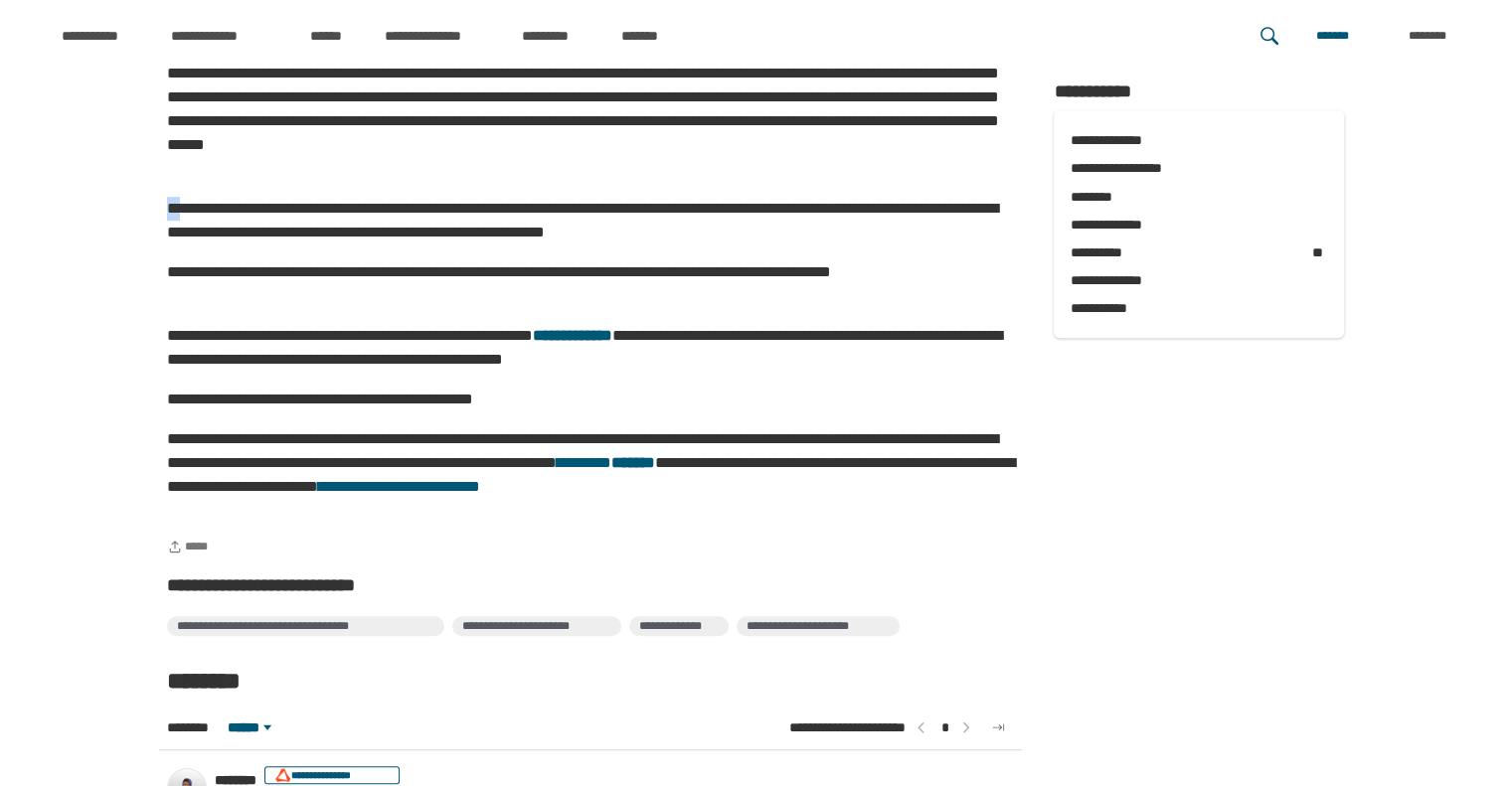 click on "**********" at bounding box center [756, -28] 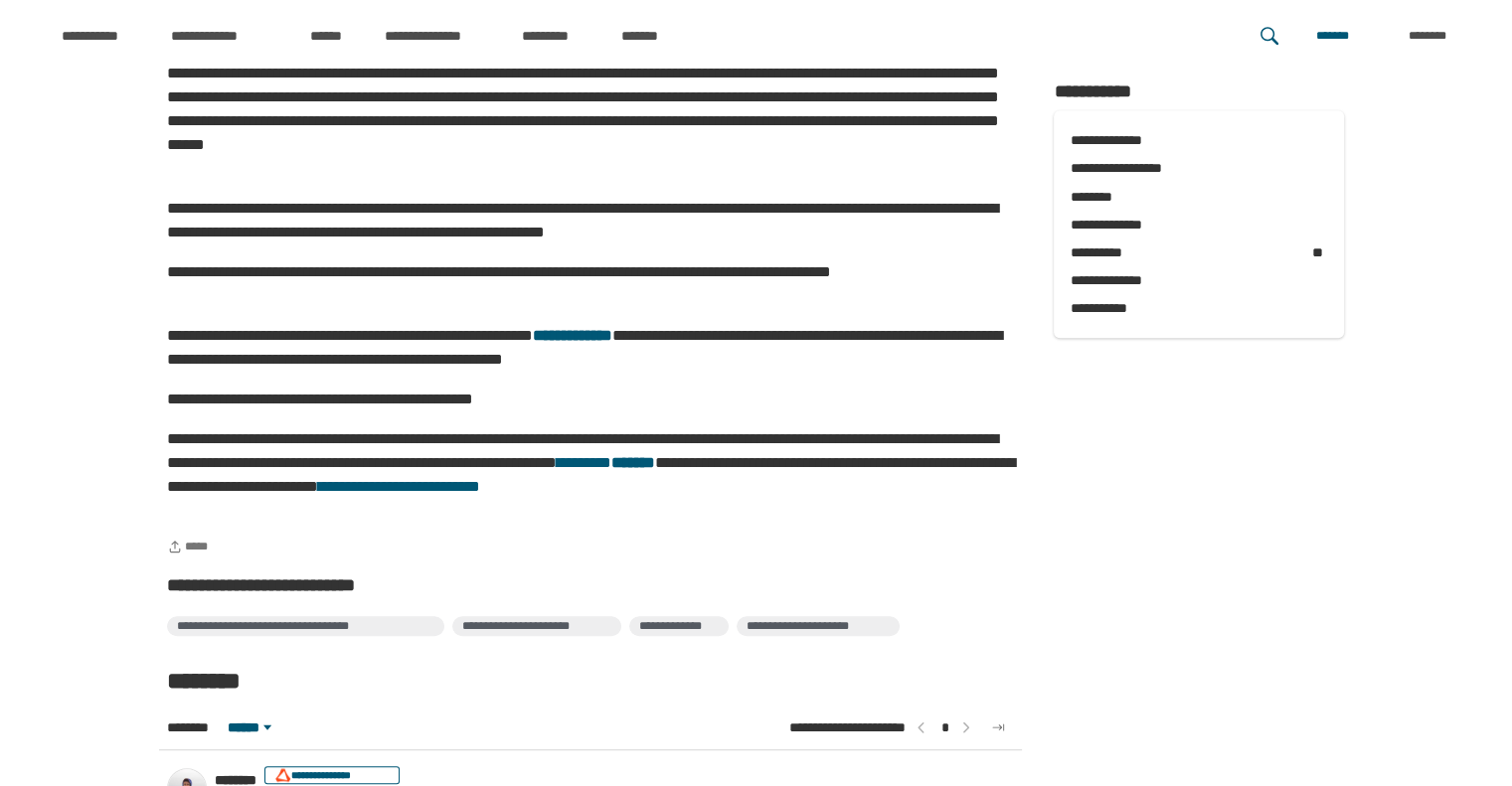 click on "**********" at bounding box center [756, -28] 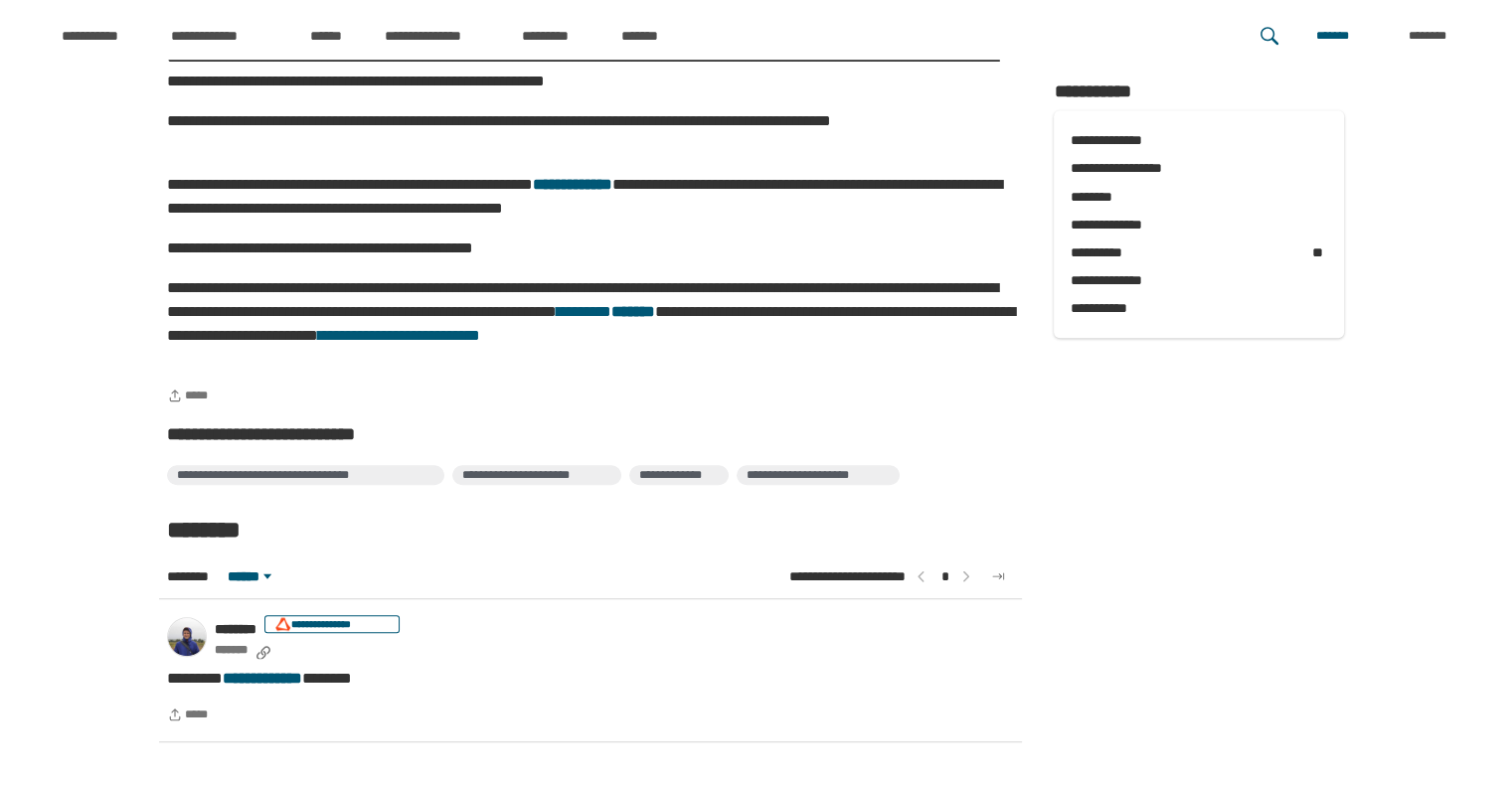 scroll, scrollTop: 1365, scrollLeft: 0, axis: vertical 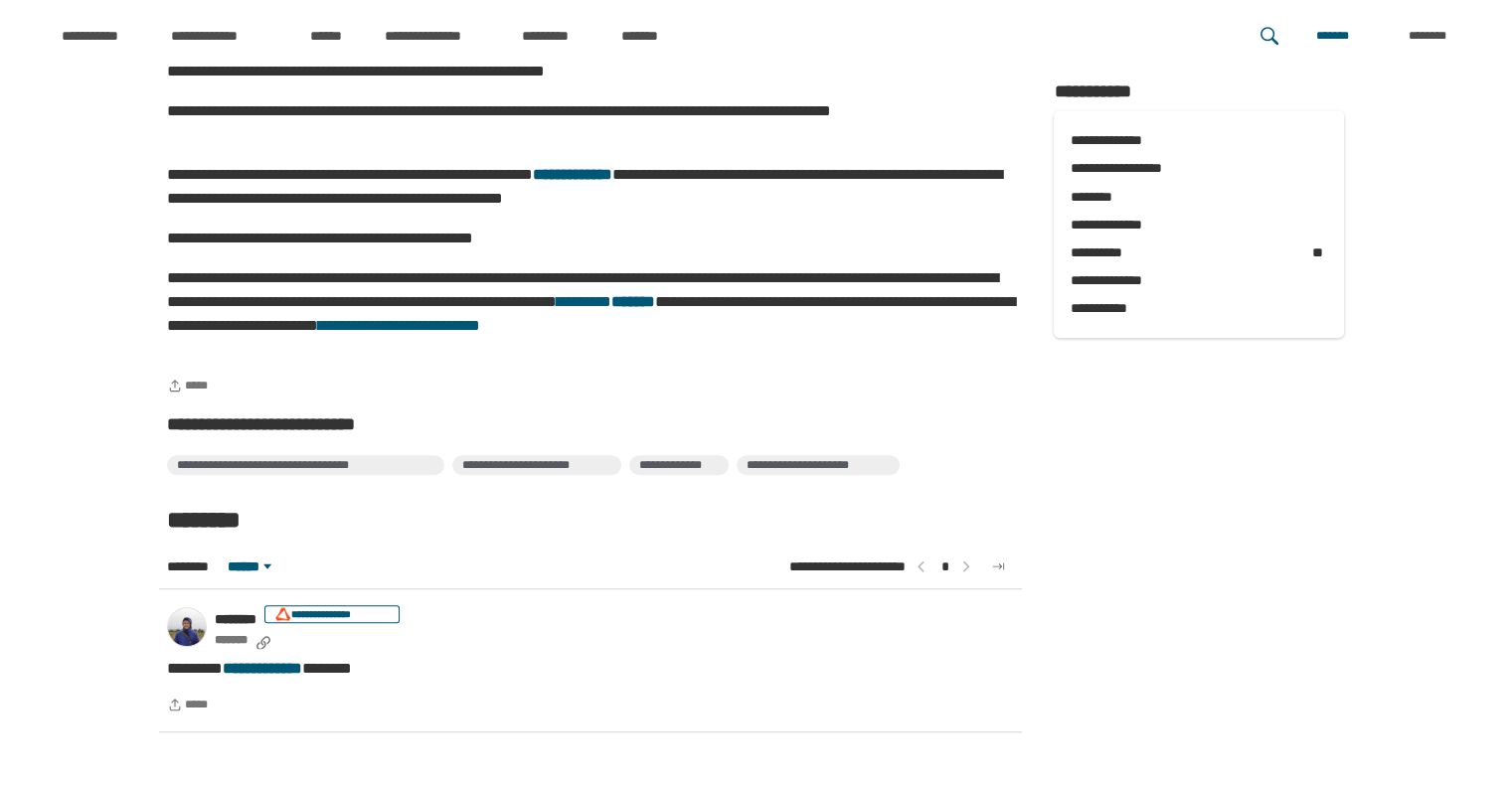 click on "**********" at bounding box center (756, -189) 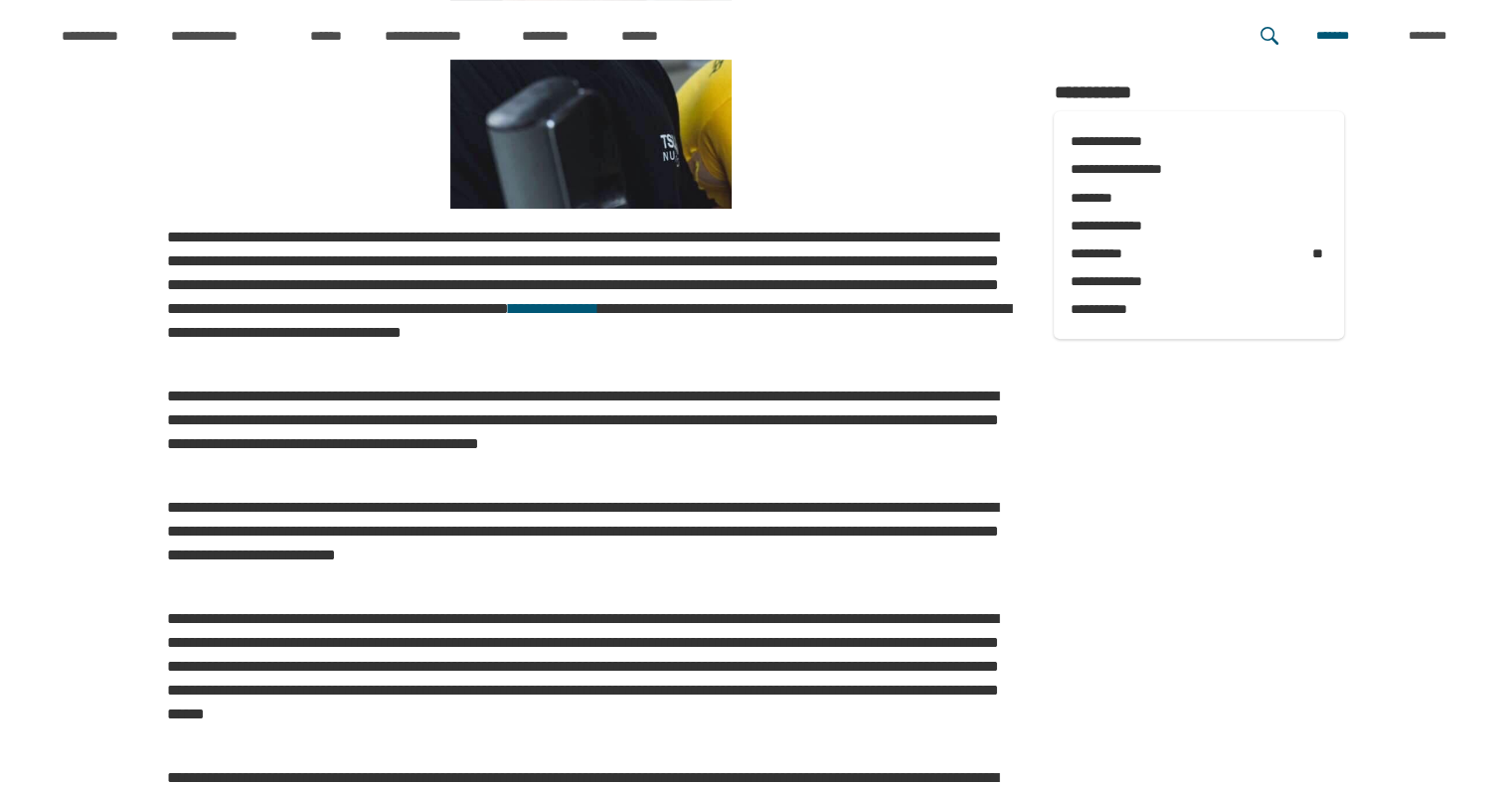scroll, scrollTop: 637, scrollLeft: 0, axis: vertical 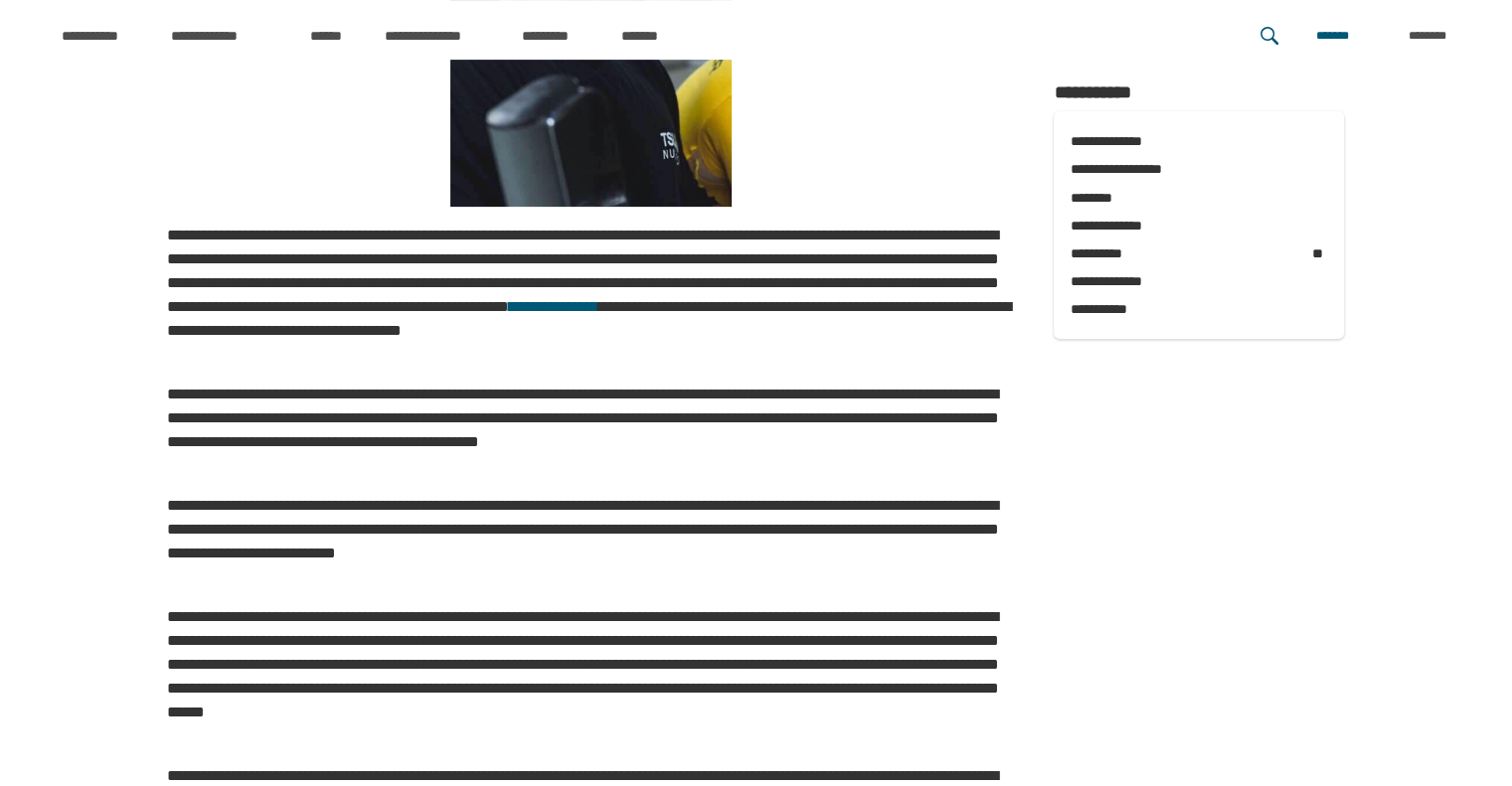 click on "**********" at bounding box center (590, 430) 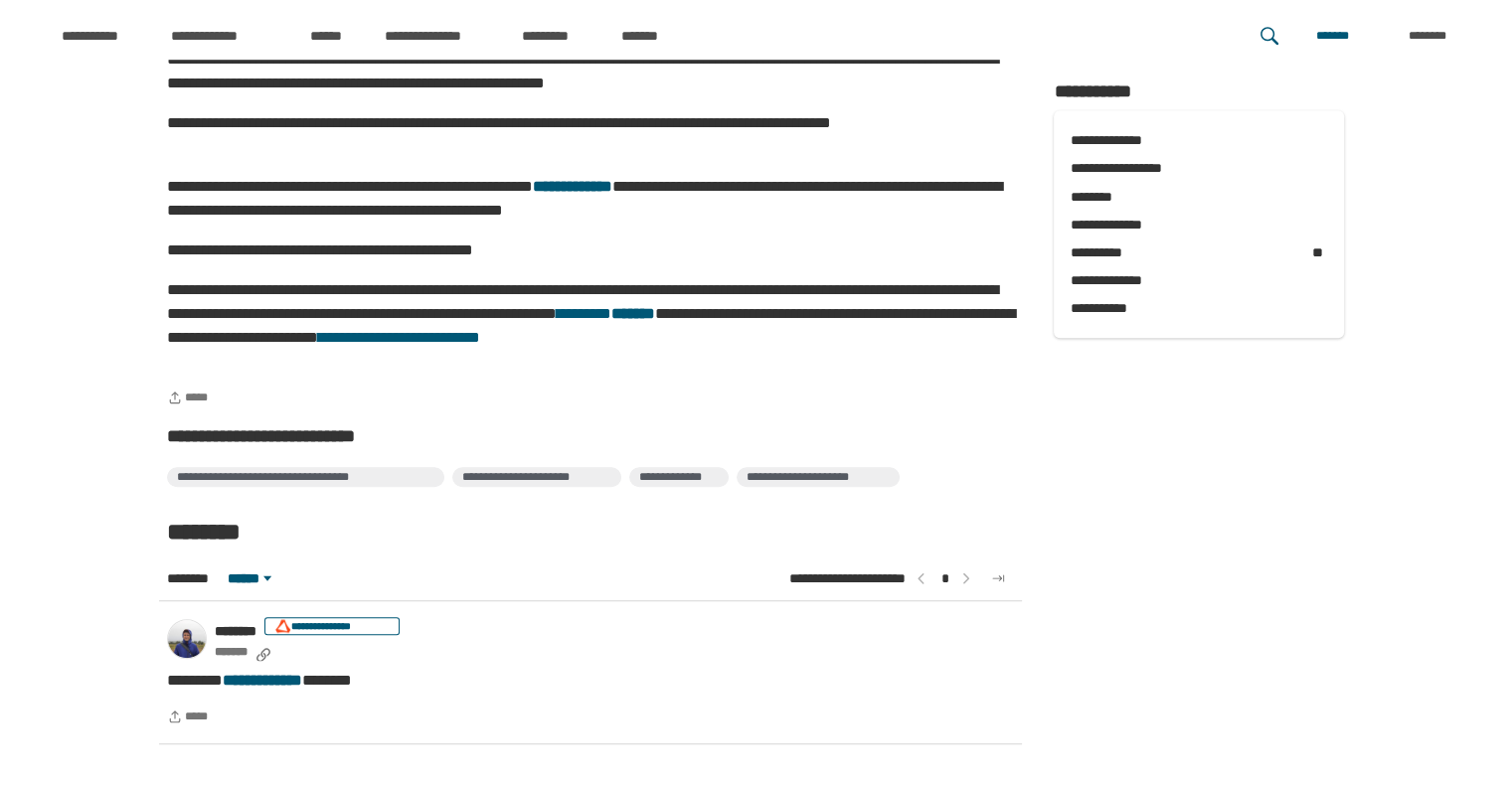 scroll, scrollTop: 1469, scrollLeft: 0, axis: vertical 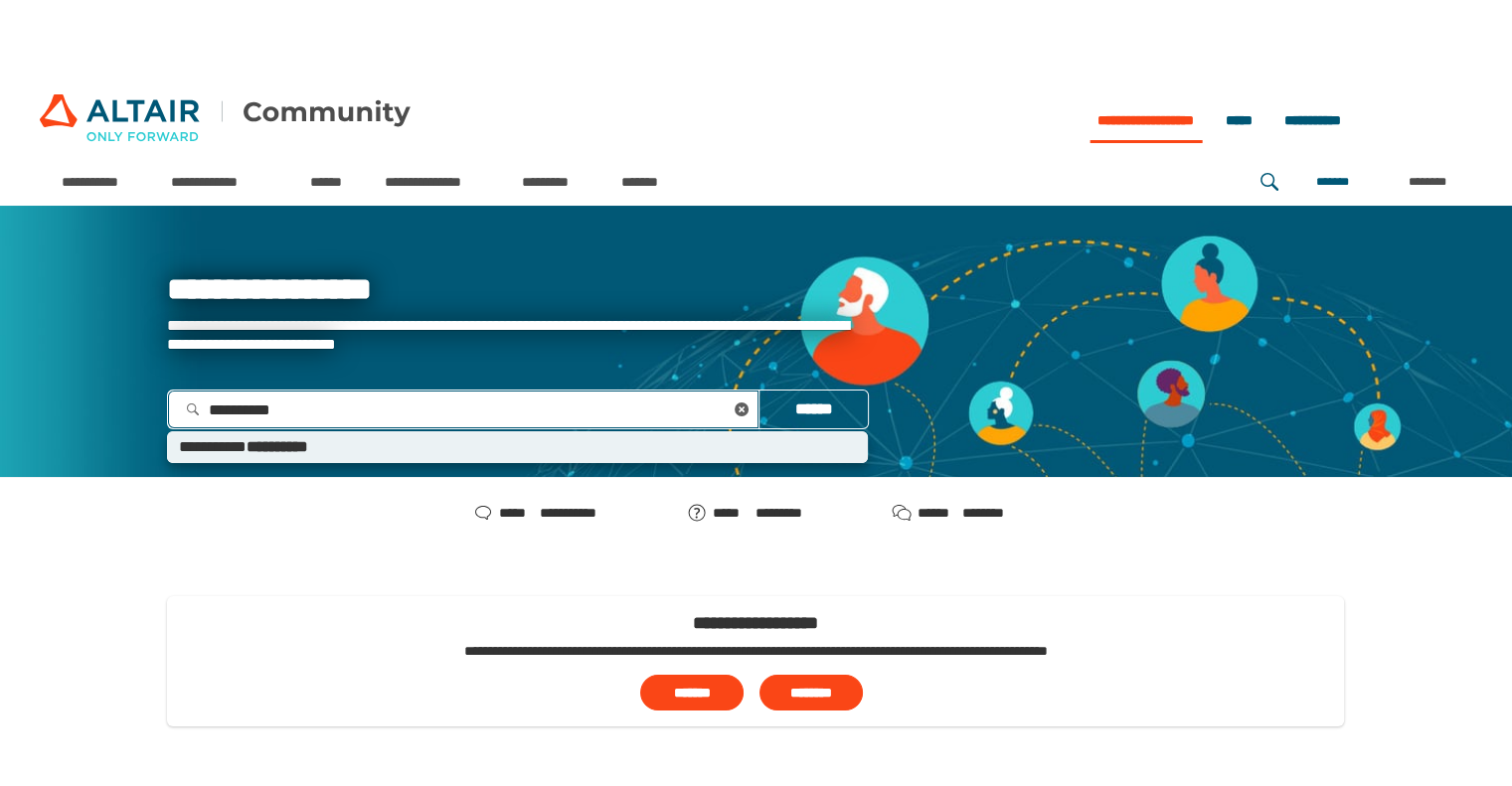 type on "**********" 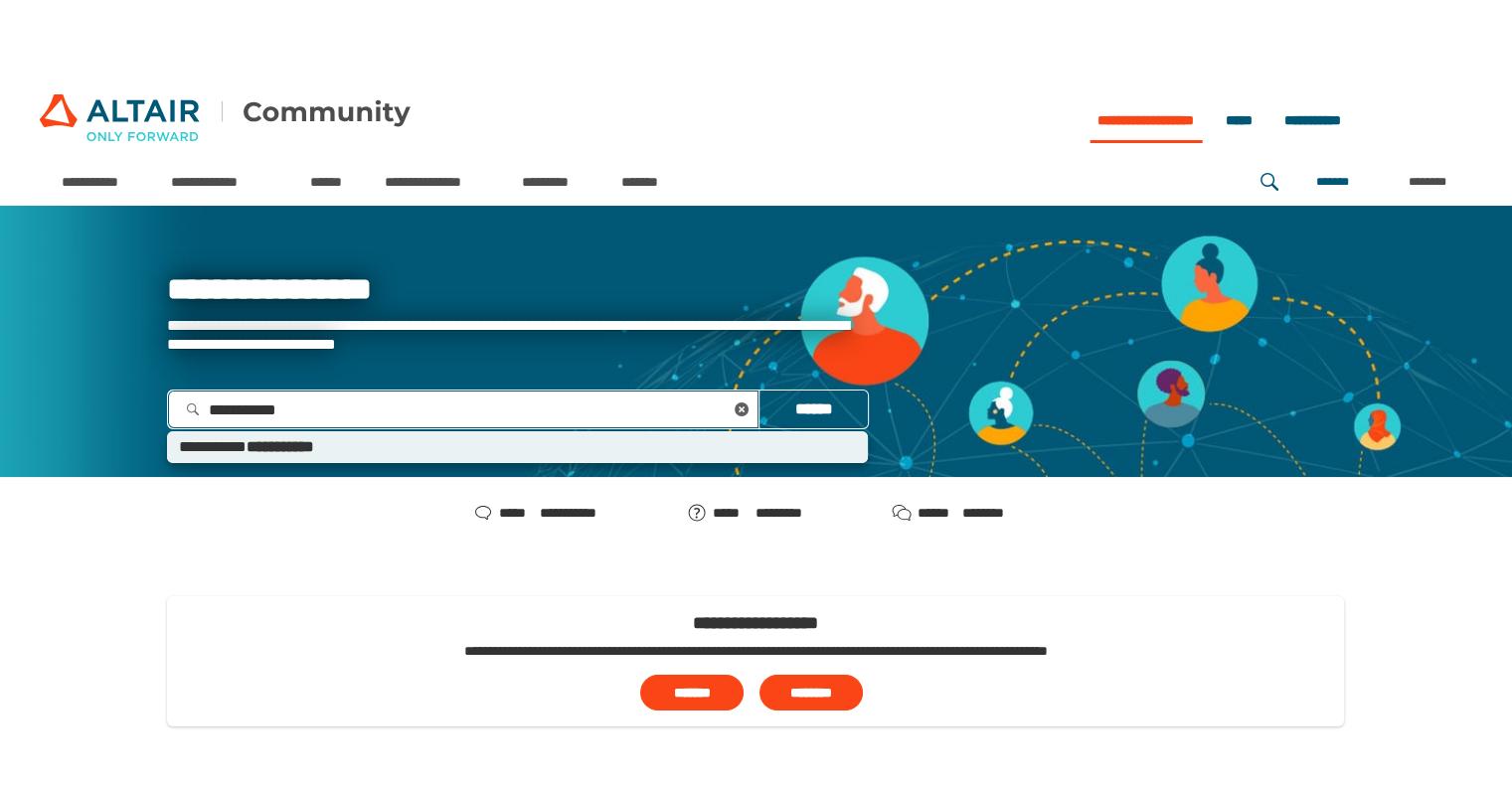 type 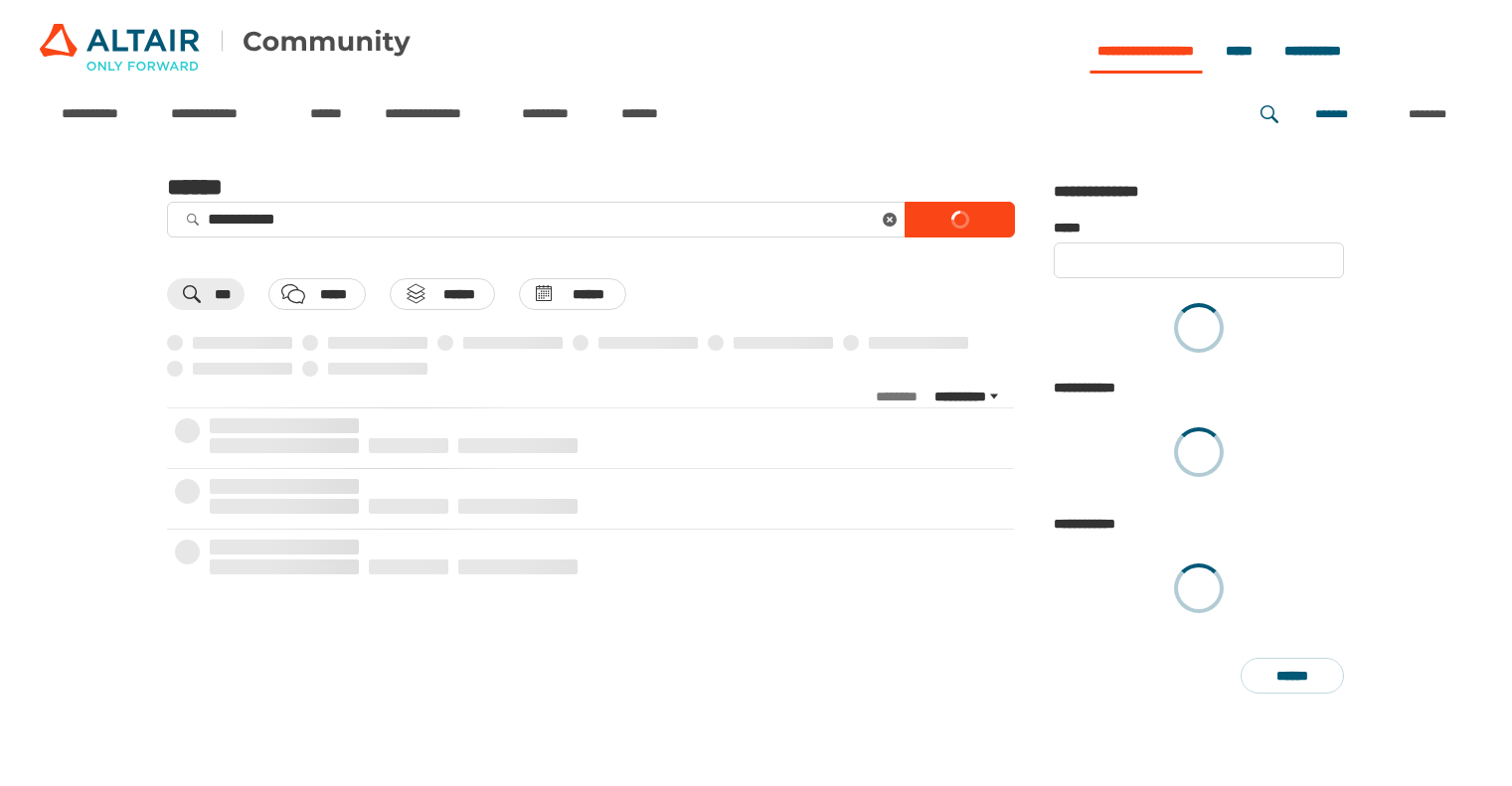 scroll, scrollTop: 0, scrollLeft: 0, axis: both 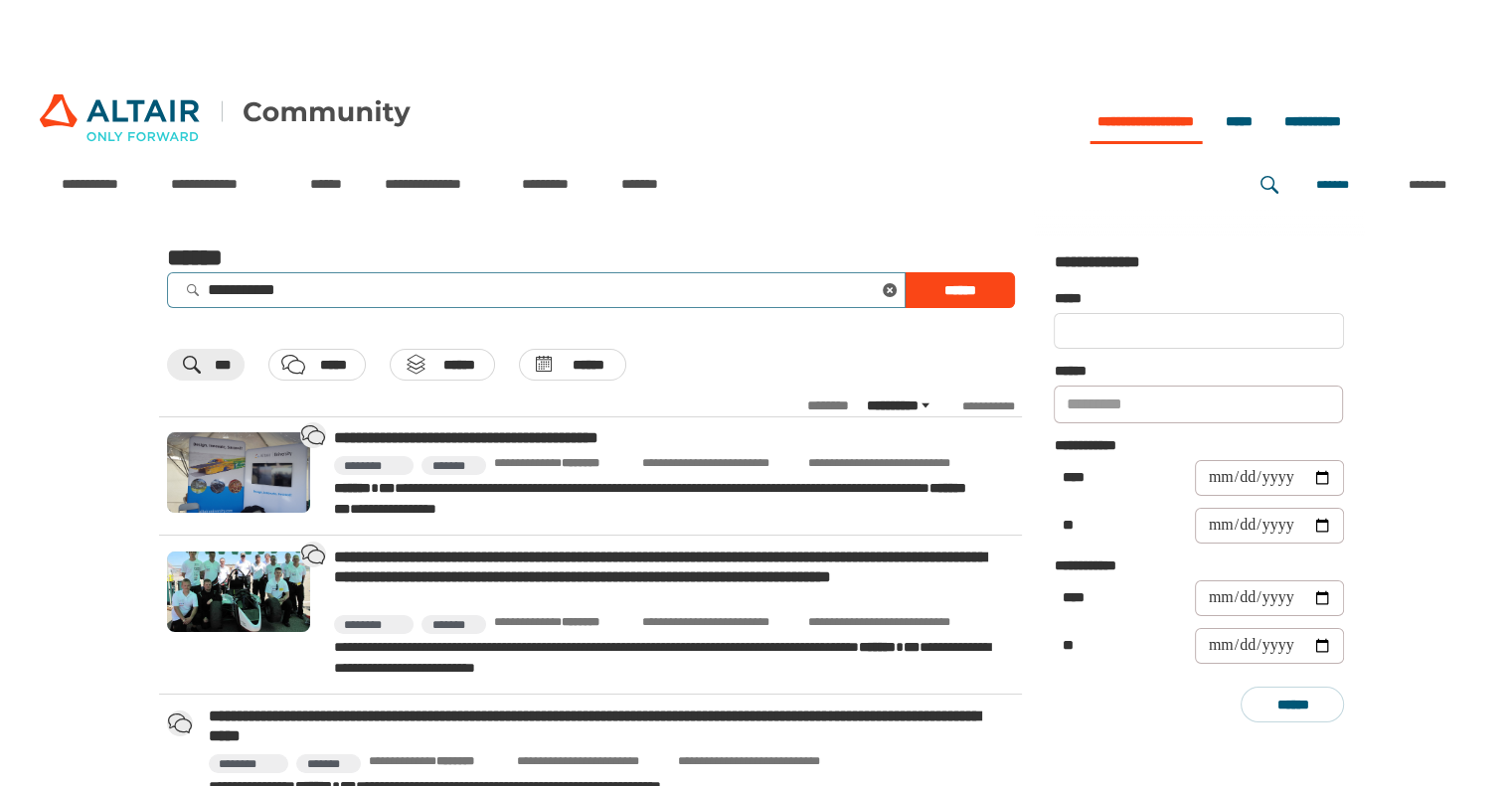 click on "**********" at bounding box center [536, 289] 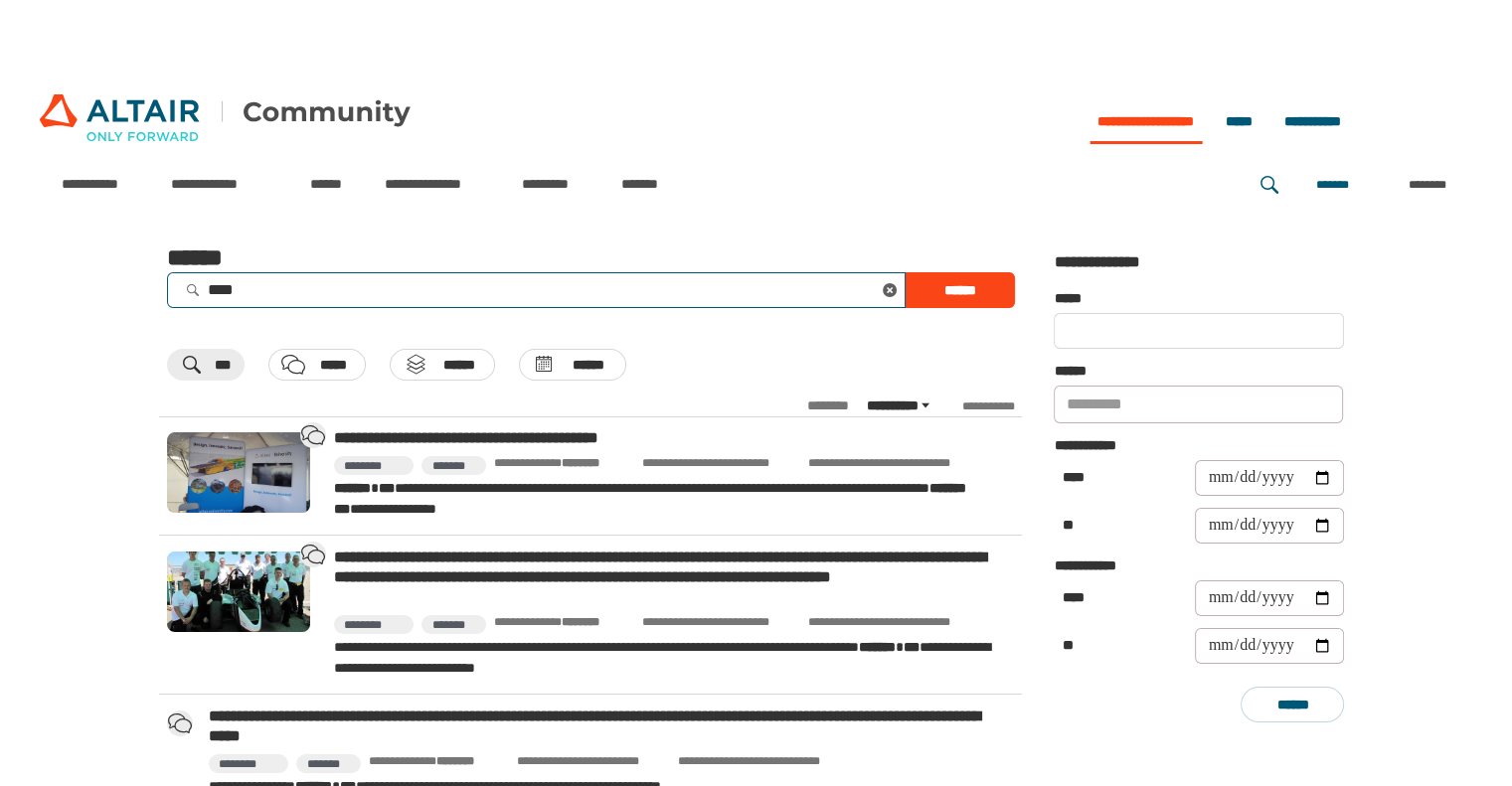 click on "******" at bounding box center [959, 290] 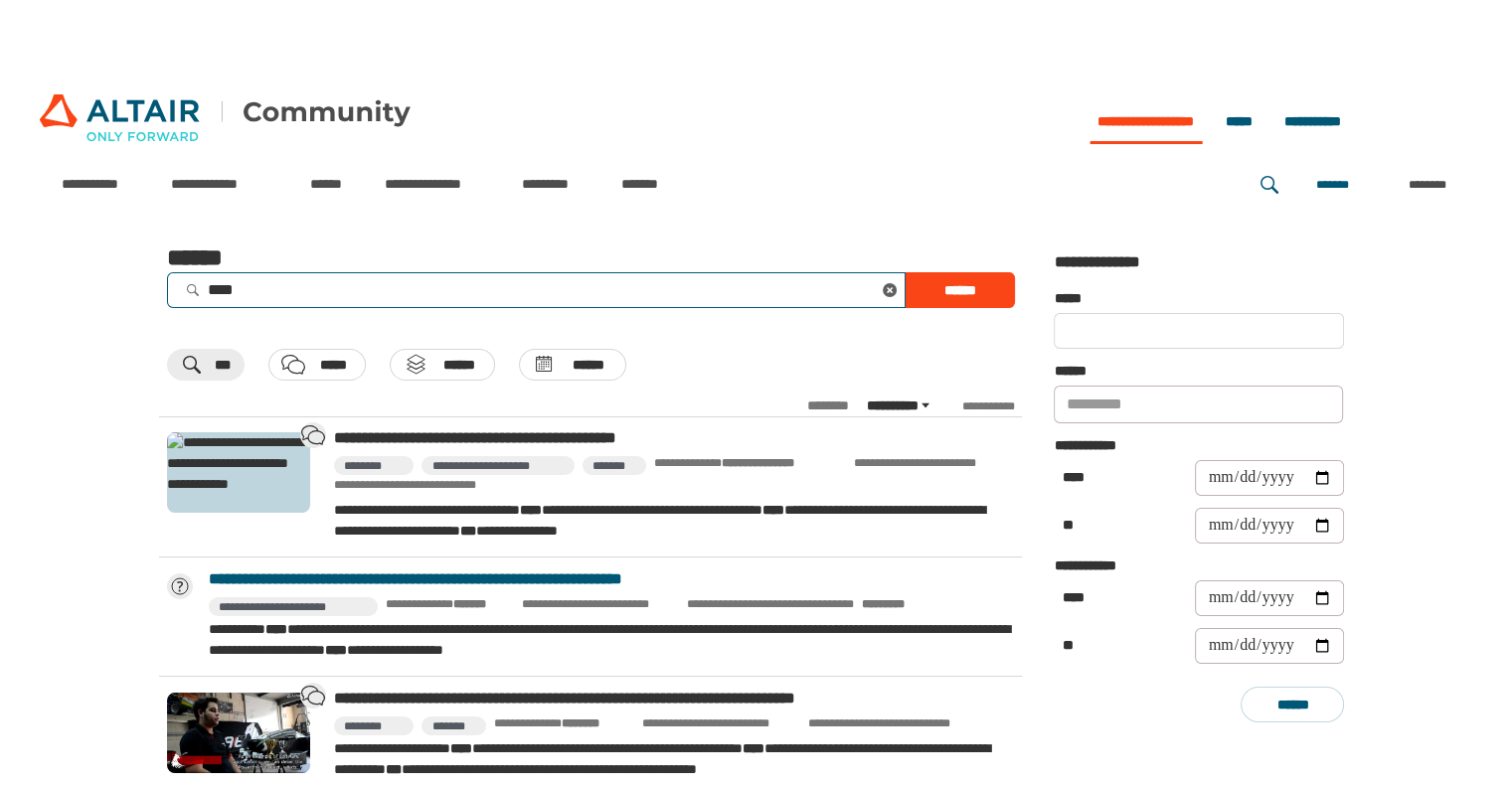 click on "**********" at bounding box center (611, 579) 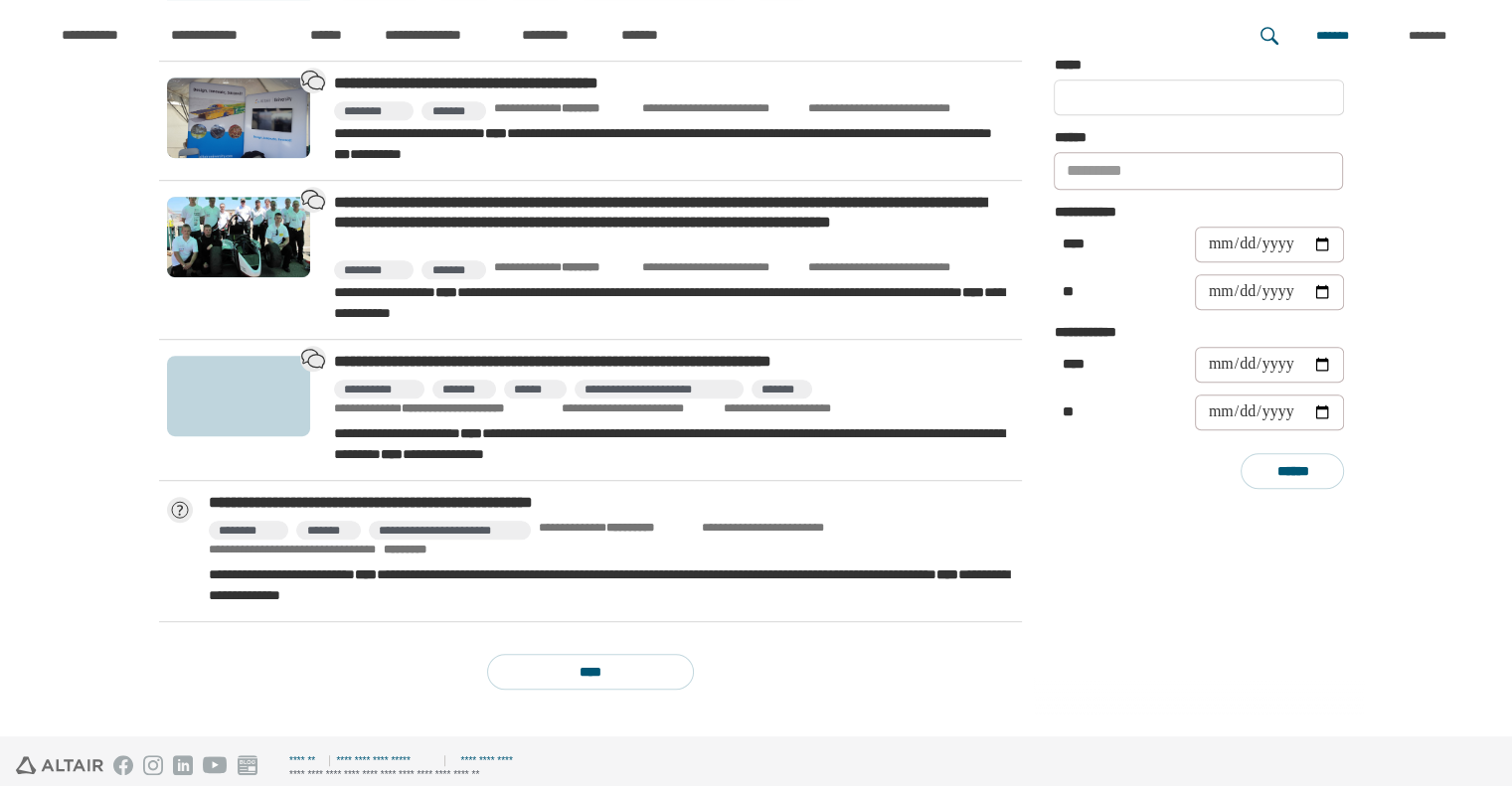 scroll, scrollTop: 1125, scrollLeft: 0, axis: vertical 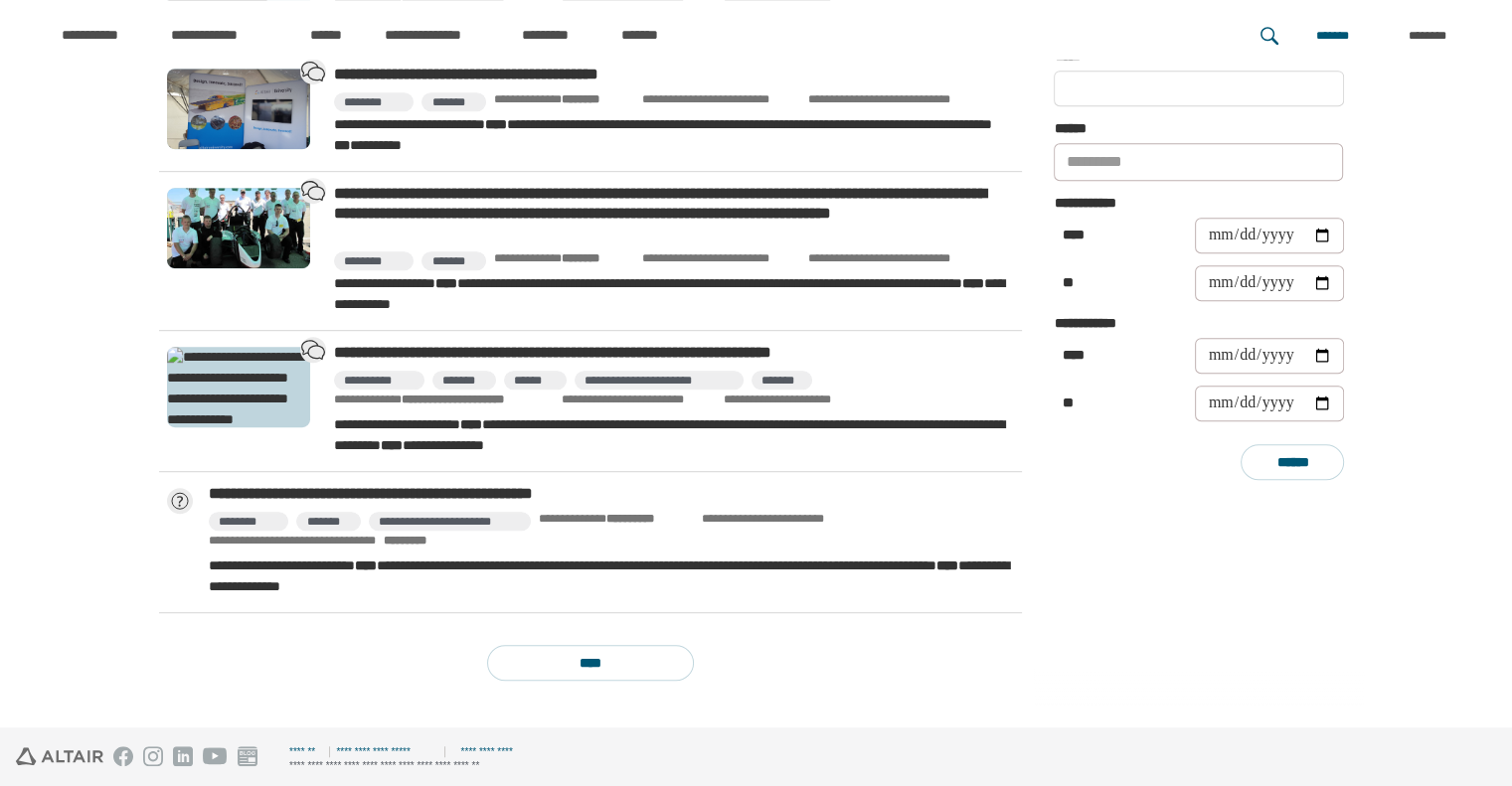 click on "**********" at bounding box center [590, 401] 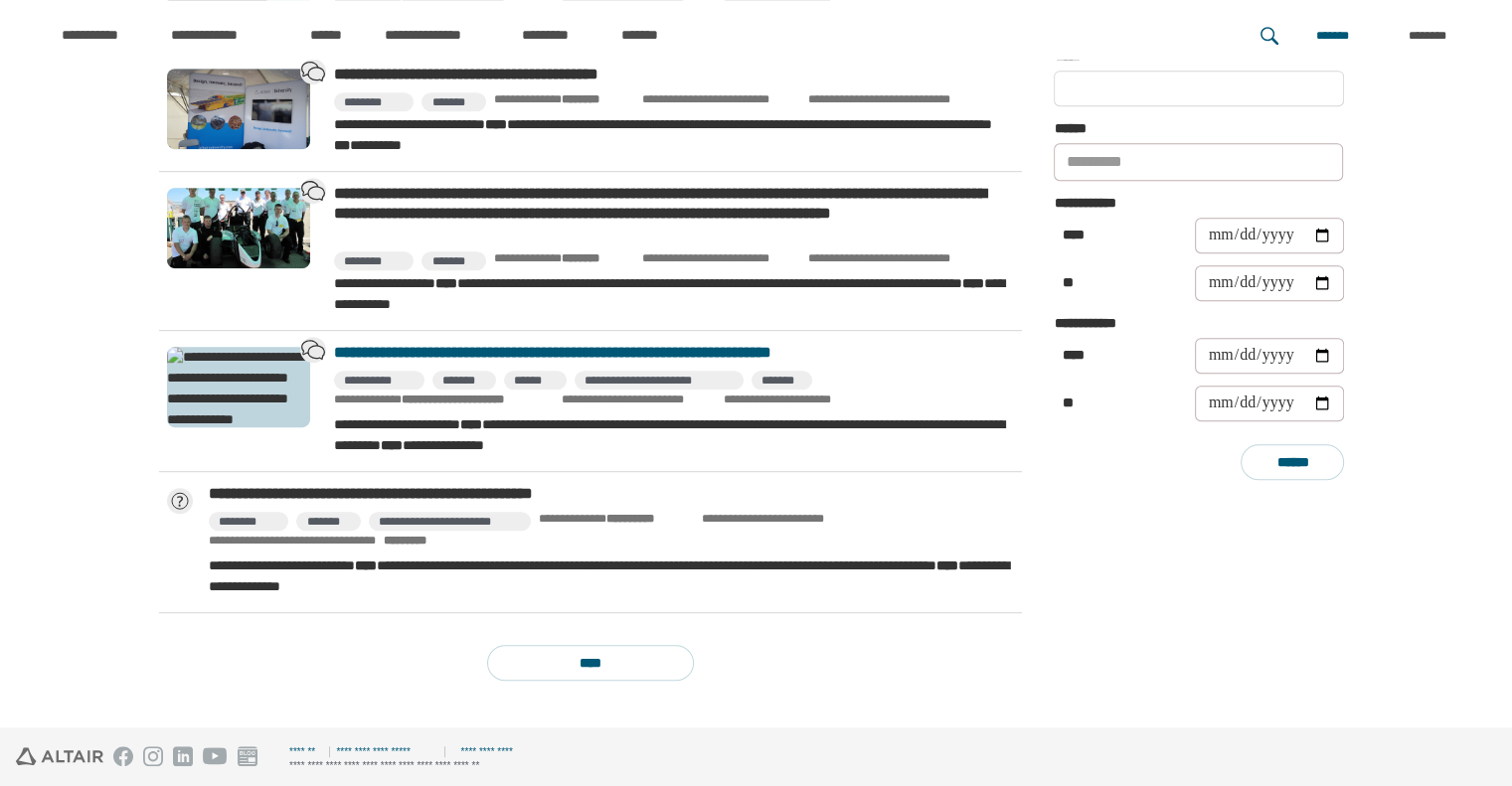 click on "**********" at bounding box center (670, 353) 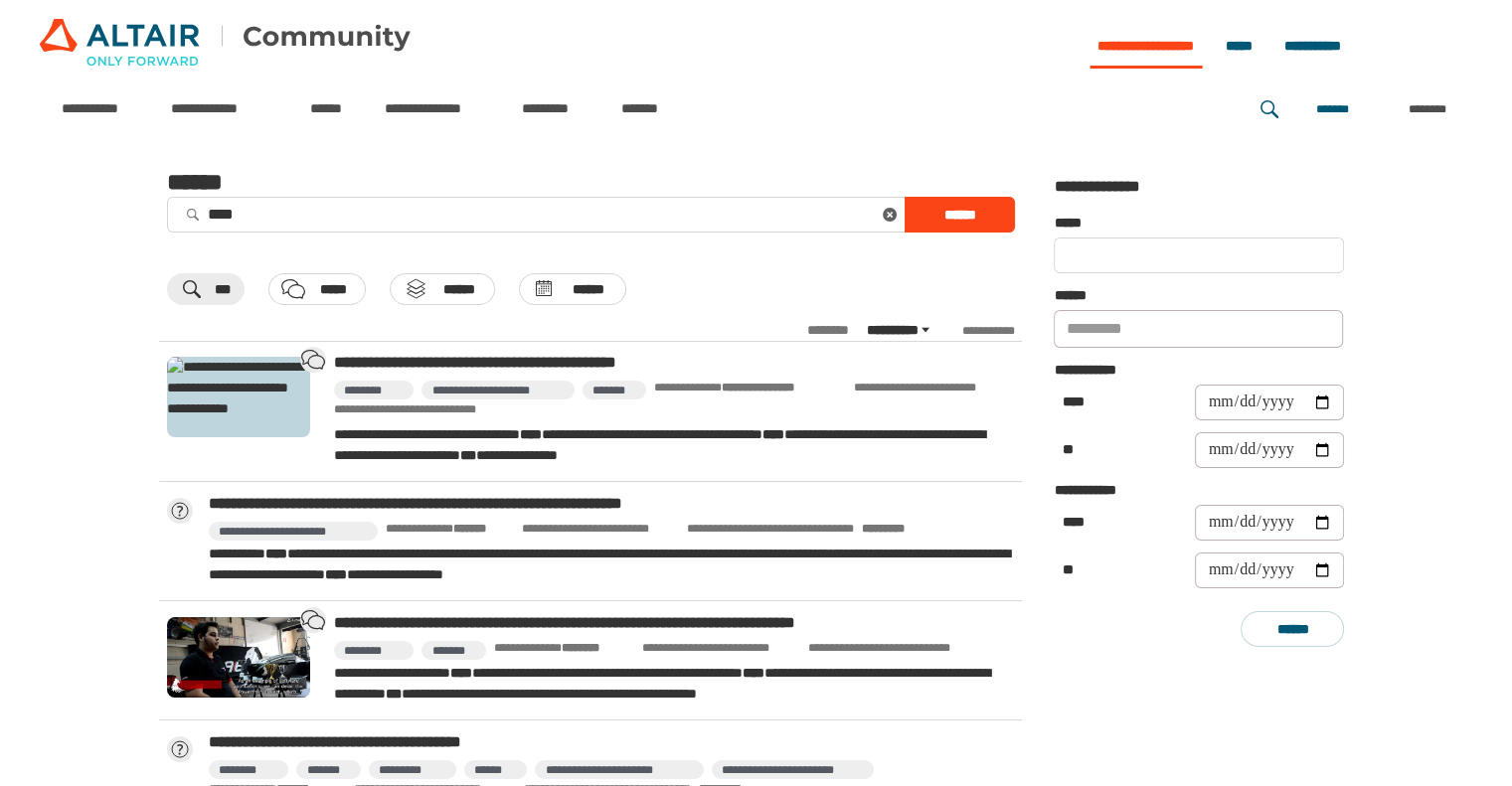 scroll, scrollTop: 0, scrollLeft: 0, axis: both 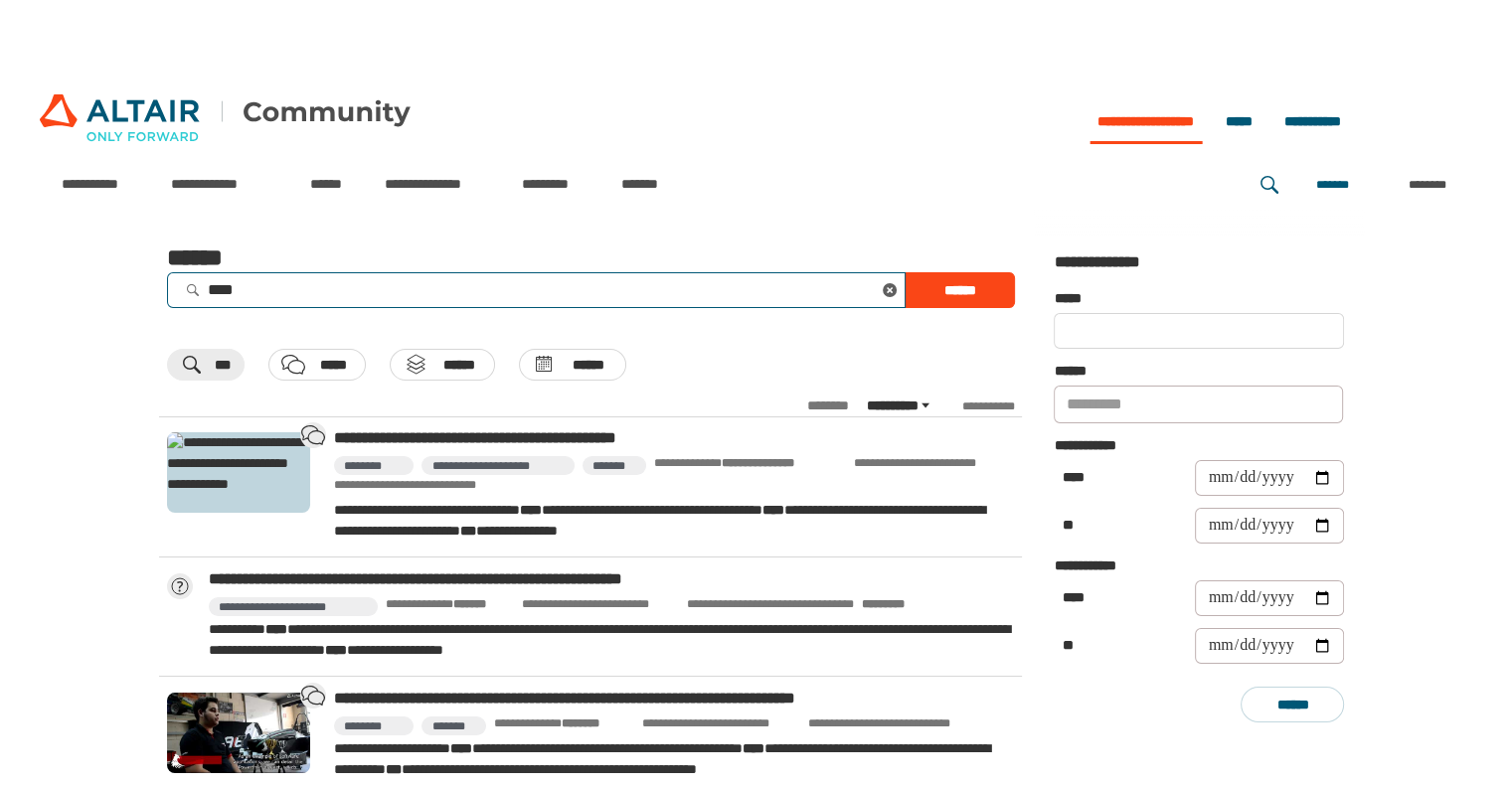 drag, startPoint x: 268, startPoint y: 293, endPoint x: 127, endPoint y: 294, distance: 141.00355 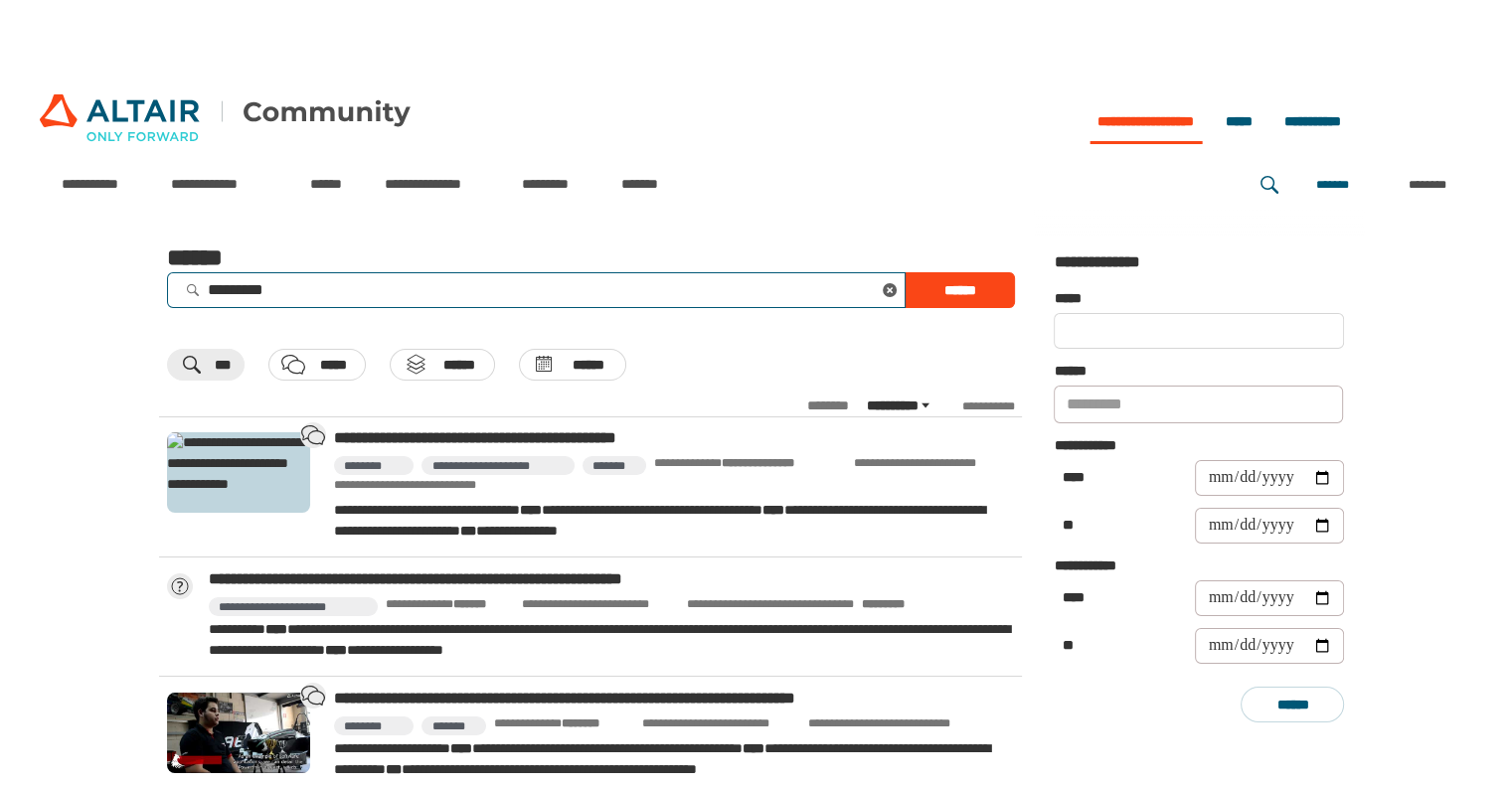type on "*********" 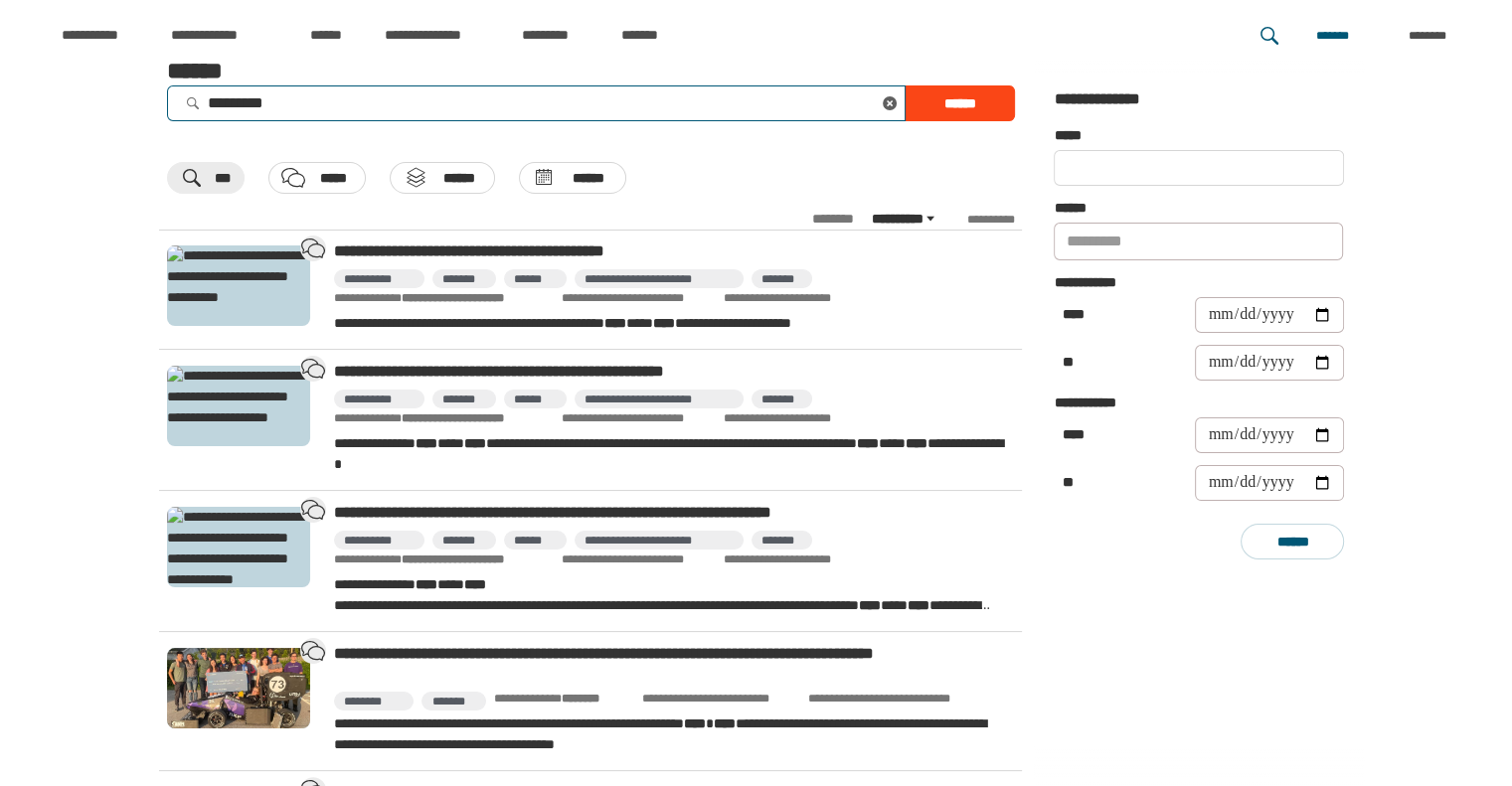 scroll, scrollTop: 211, scrollLeft: 0, axis: vertical 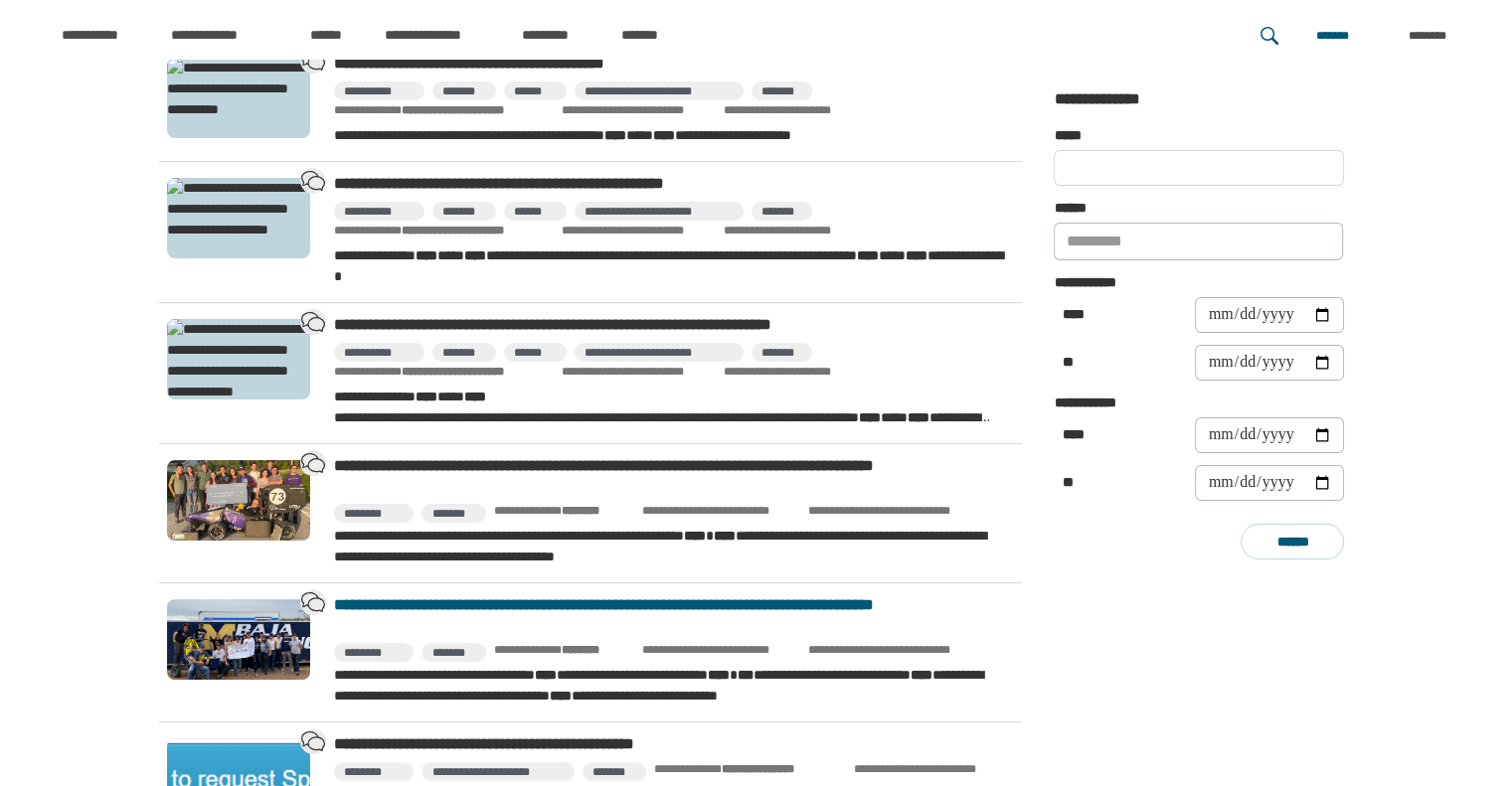 click on "**********" at bounding box center [670, 615] 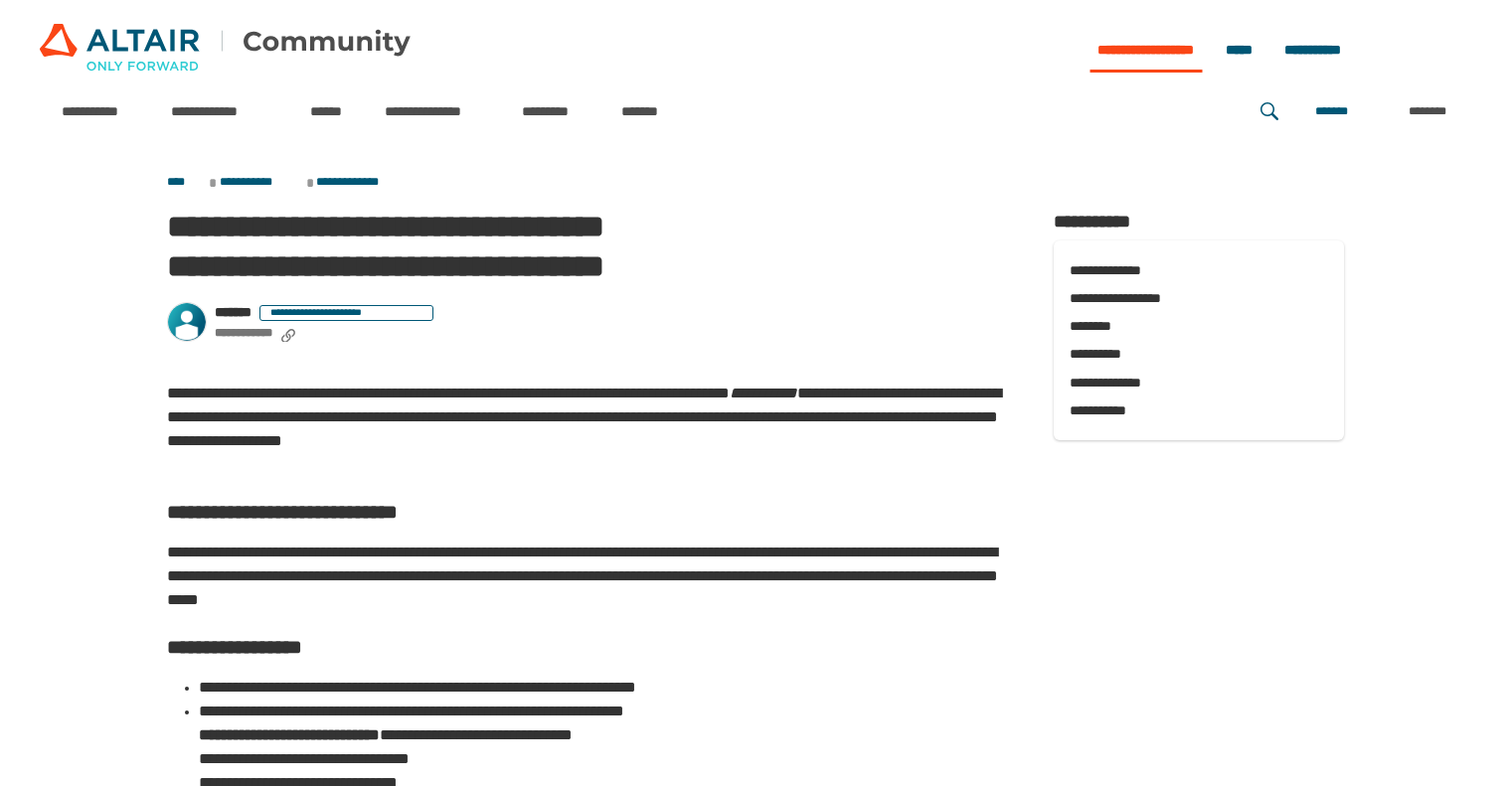 scroll, scrollTop: 0, scrollLeft: 0, axis: both 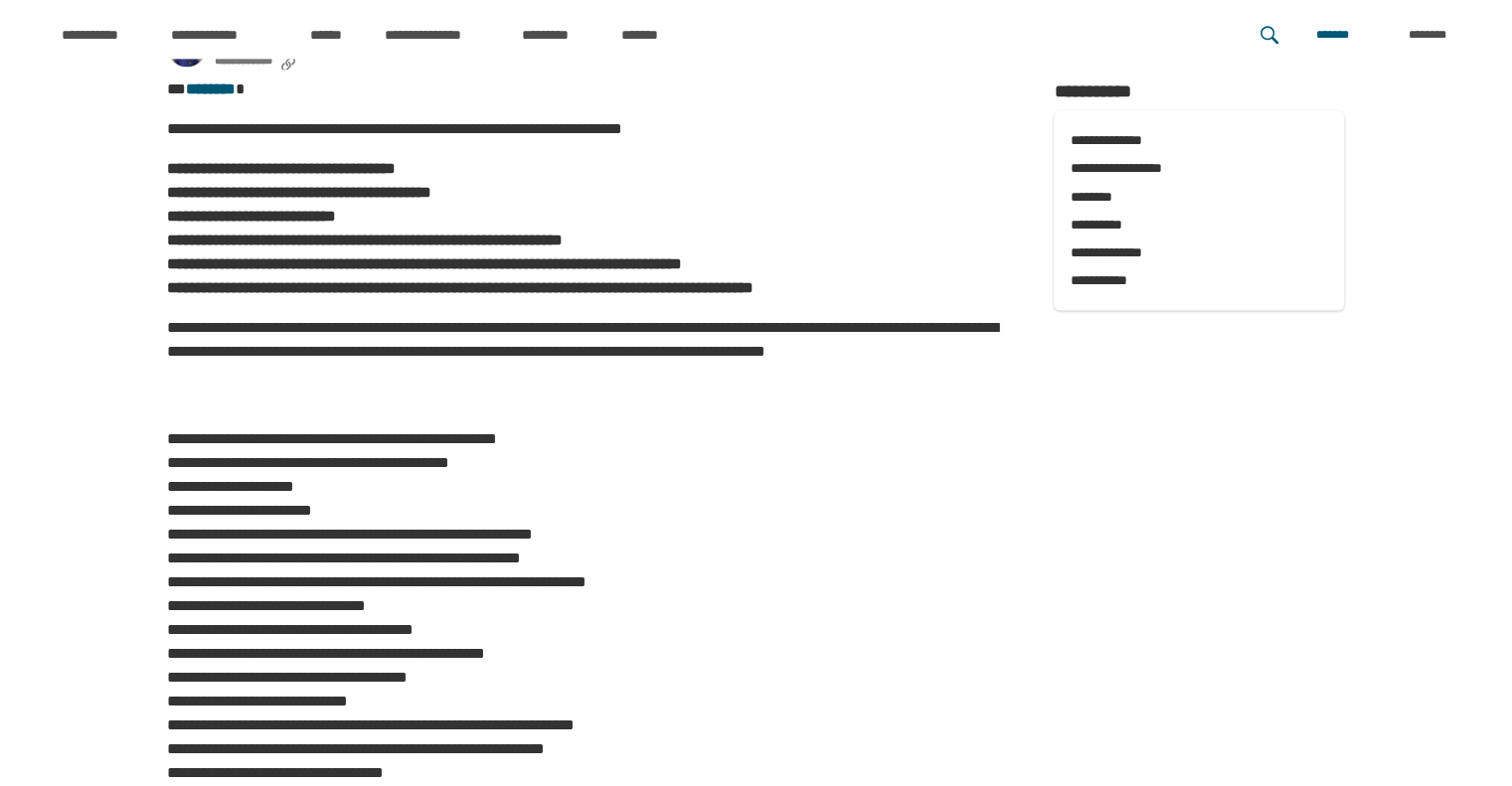 click on "**********" at bounding box center (756, -621) 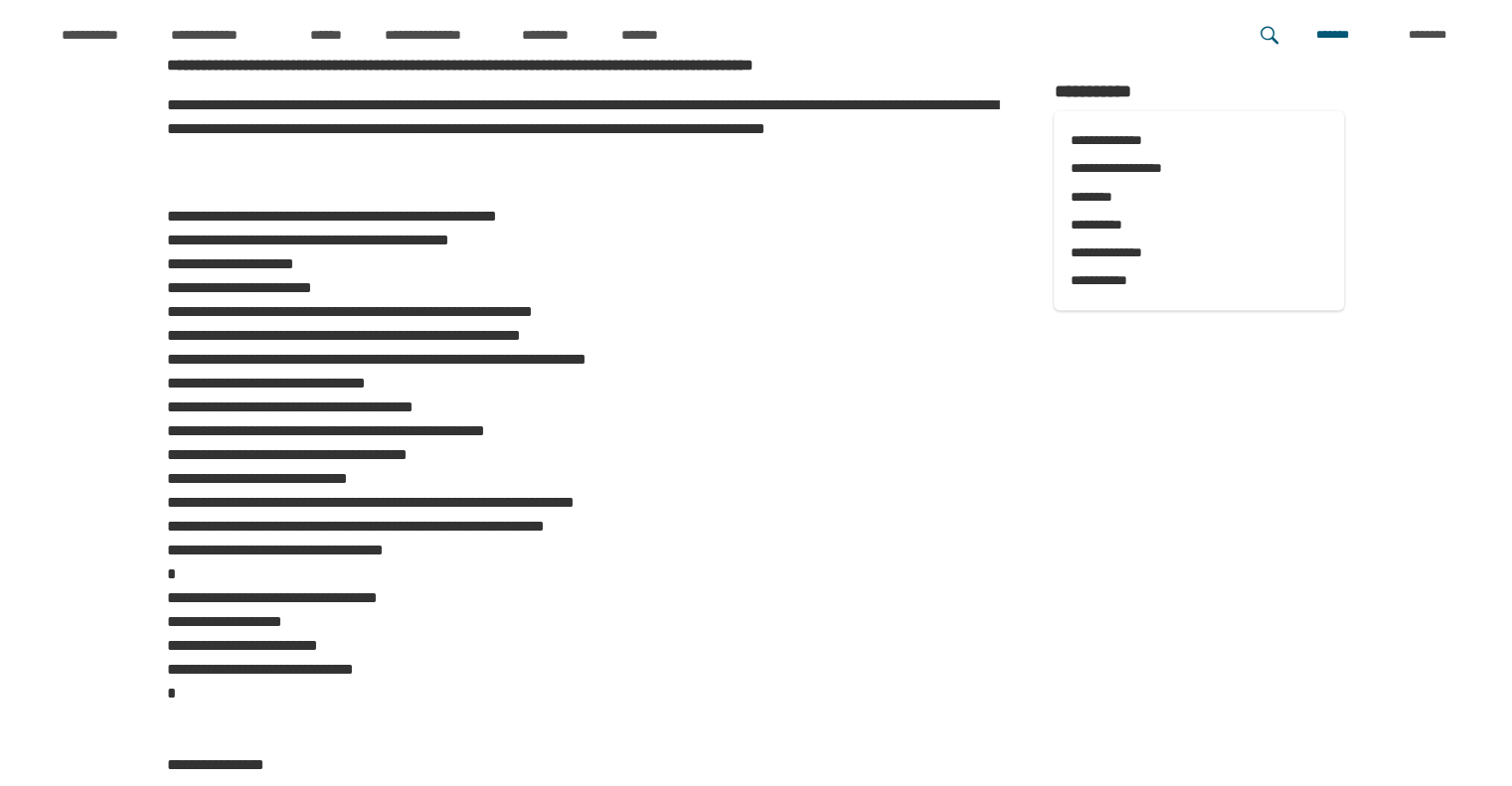 scroll, scrollTop: 3059, scrollLeft: 0, axis: vertical 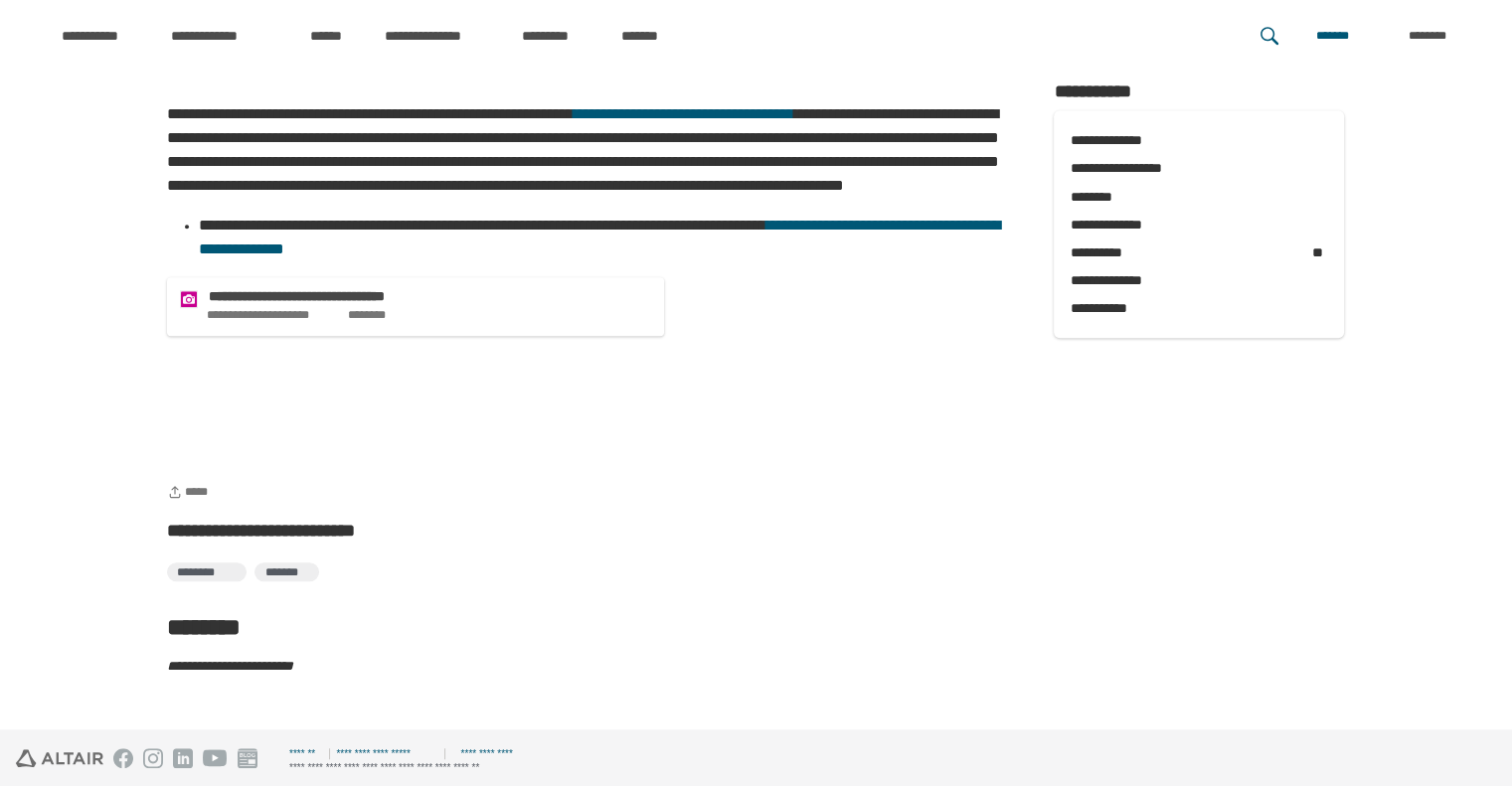 click on "**********" at bounding box center [590, -170] 